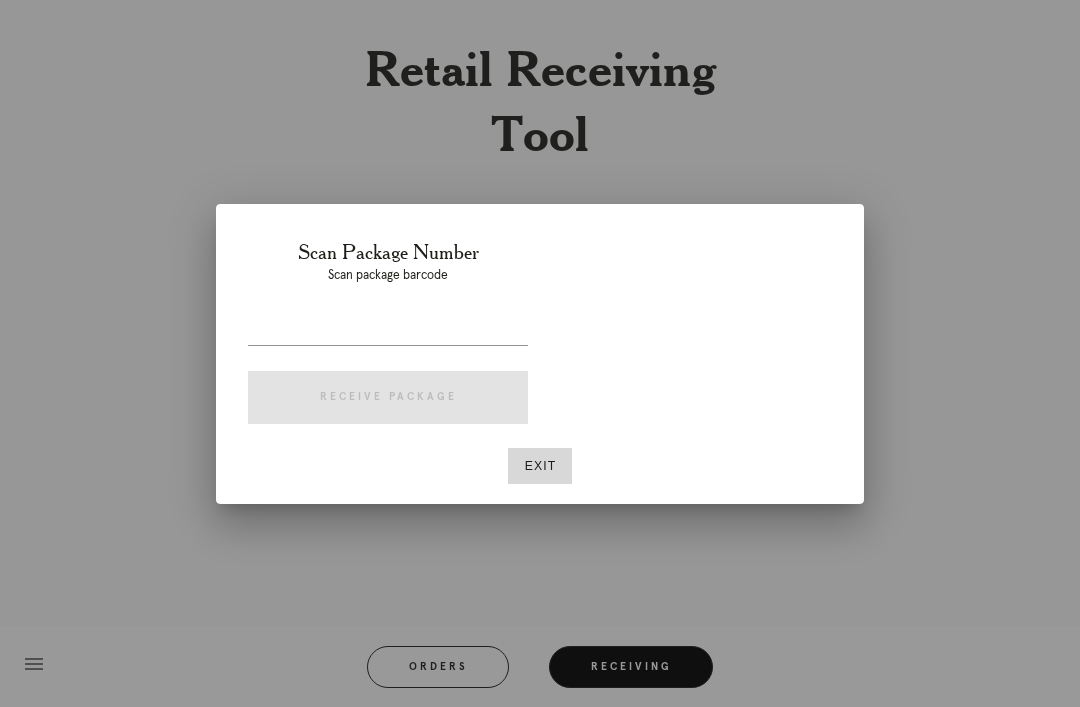 scroll, scrollTop: 307, scrollLeft: 29, axis: both 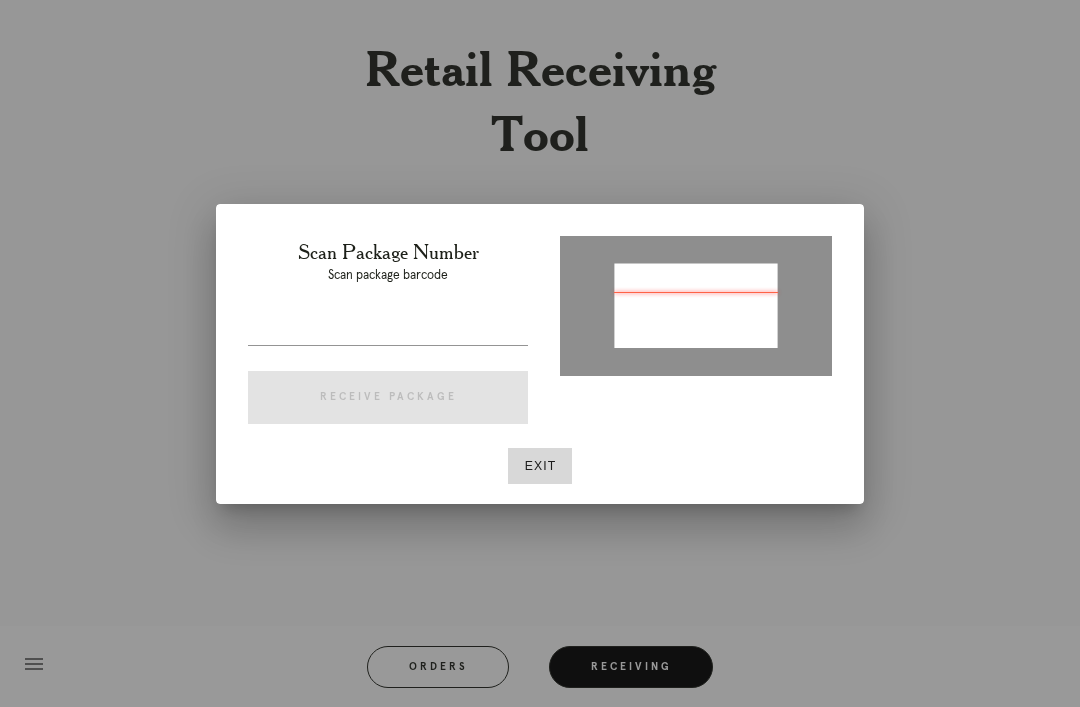 type on "P404334064474851" 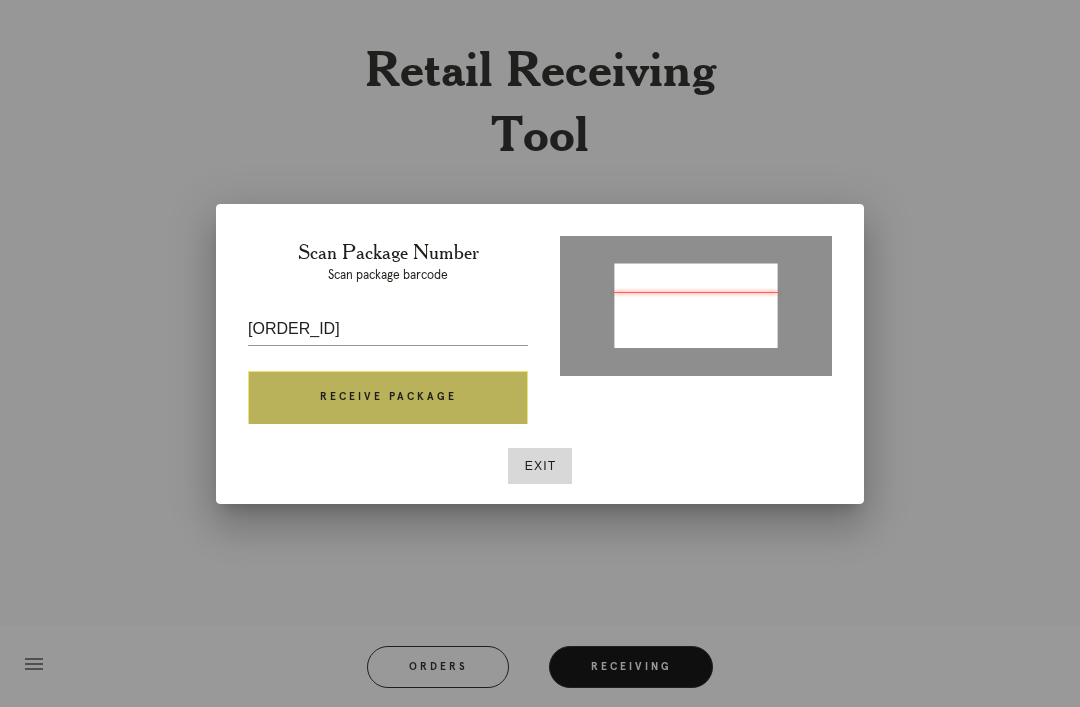 click on "Receive Package" at bounding box center [388, 398] 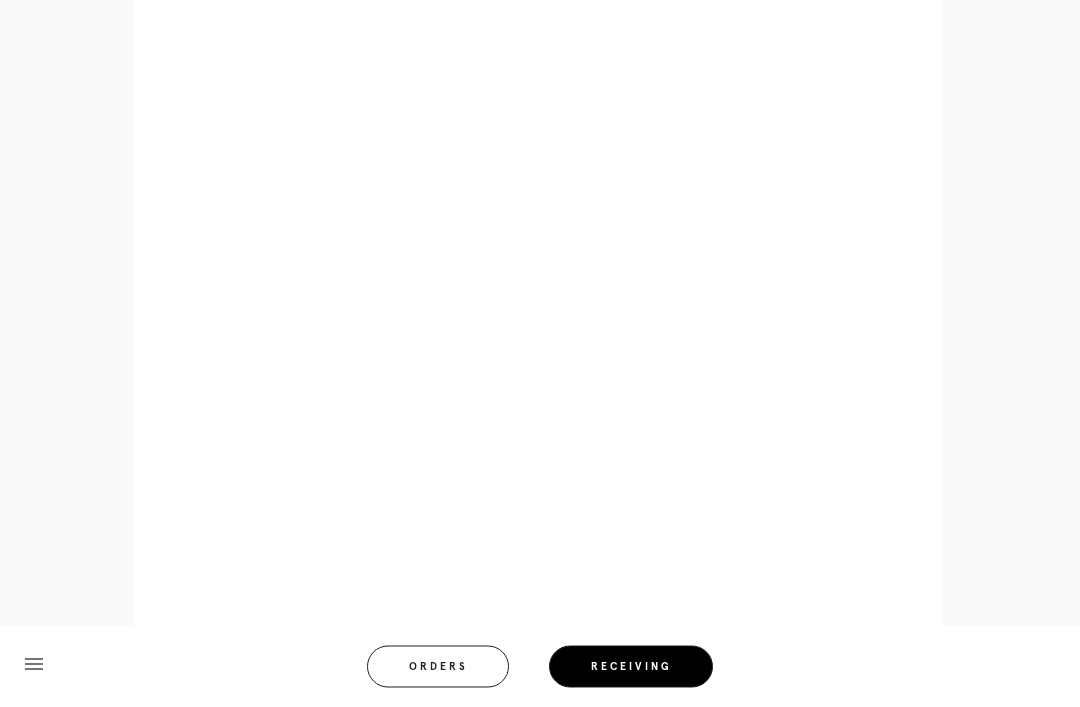 scroll, scrollTop: 910, scrollLeft: 0, axis: vertical 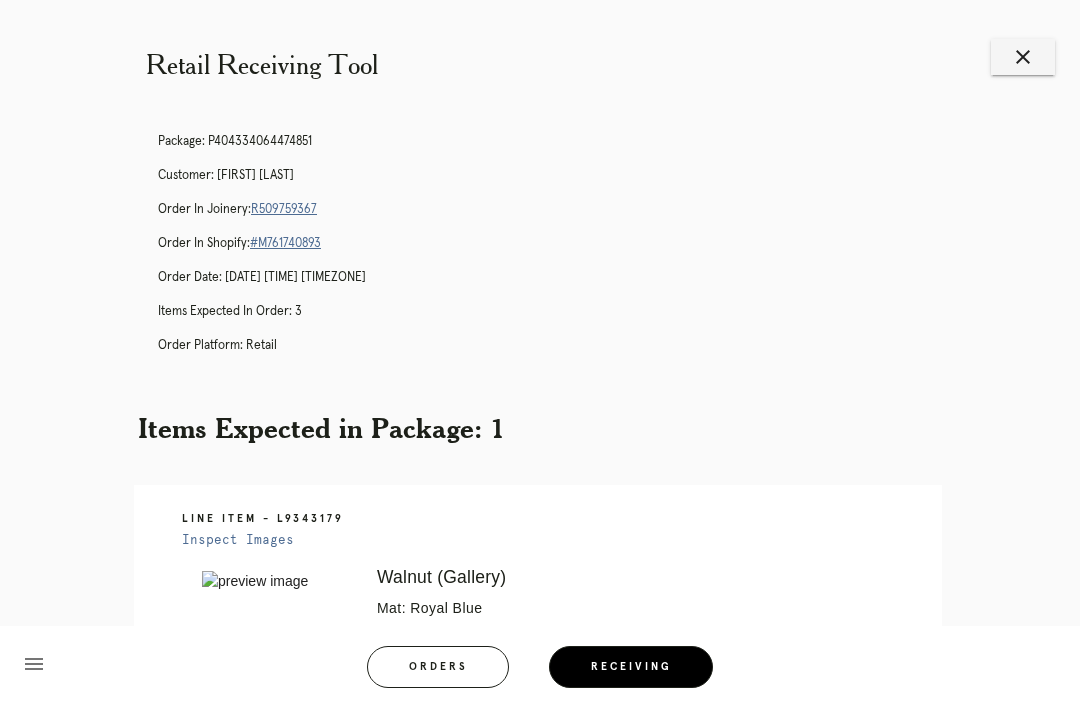 click on "close" at bounding box center [1023, 57] 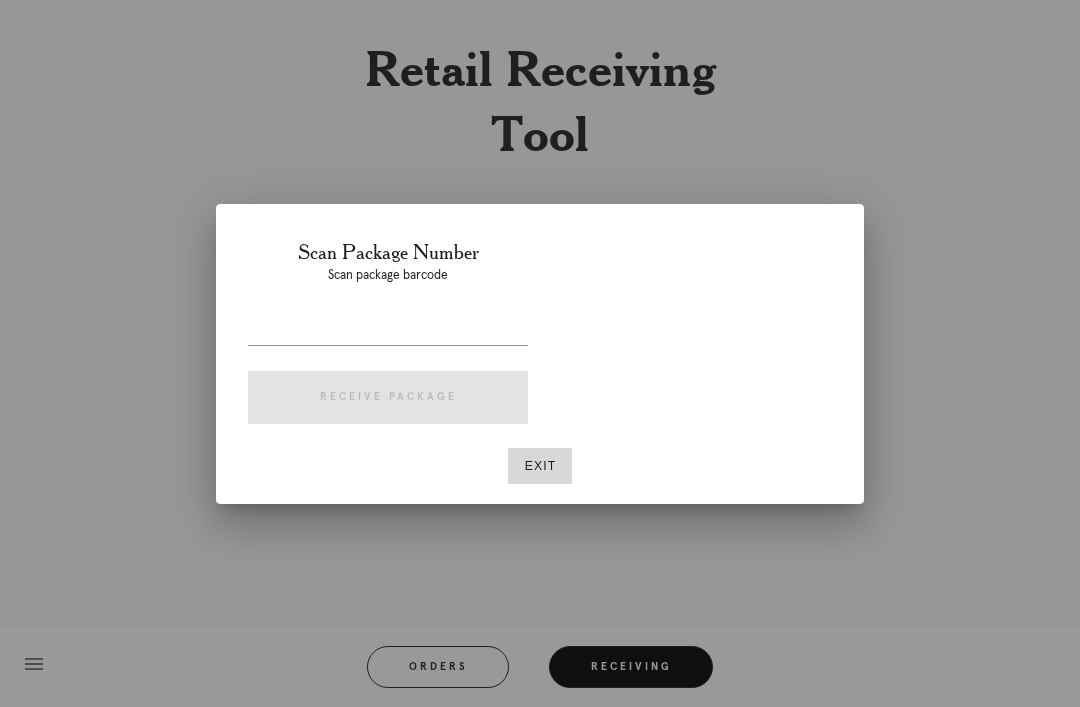 scroll, scrollTop: 0, scrollLeft: 0, axis: both 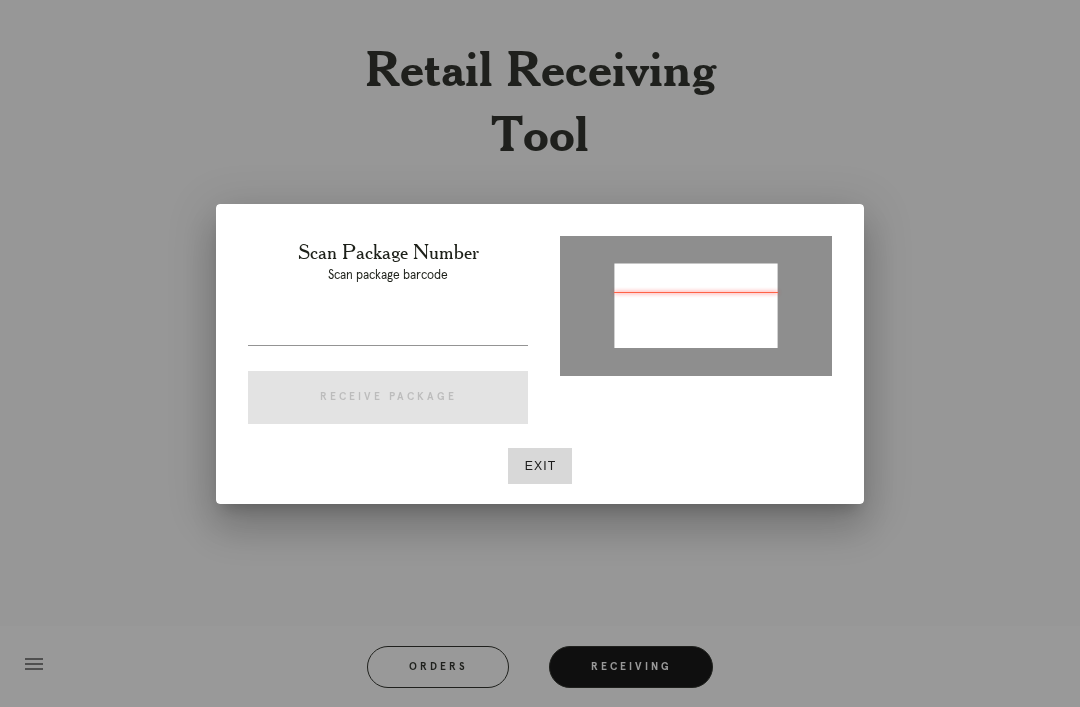type on "P506520533507911" 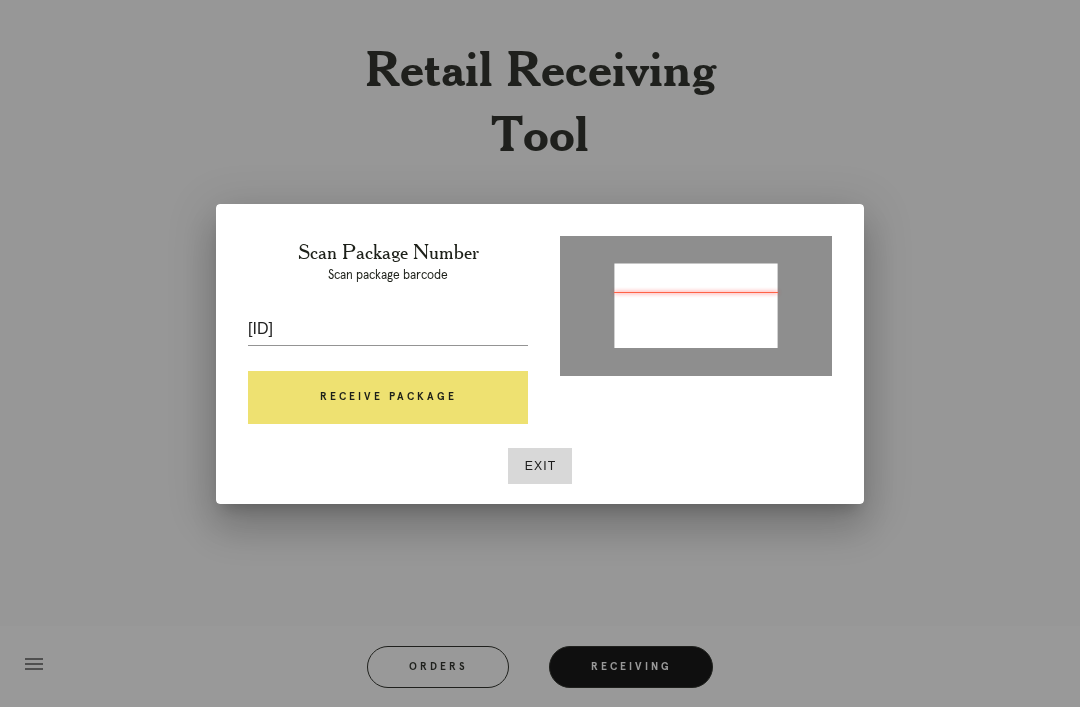 click on "Receive Package" at bounding box center [388, 398] 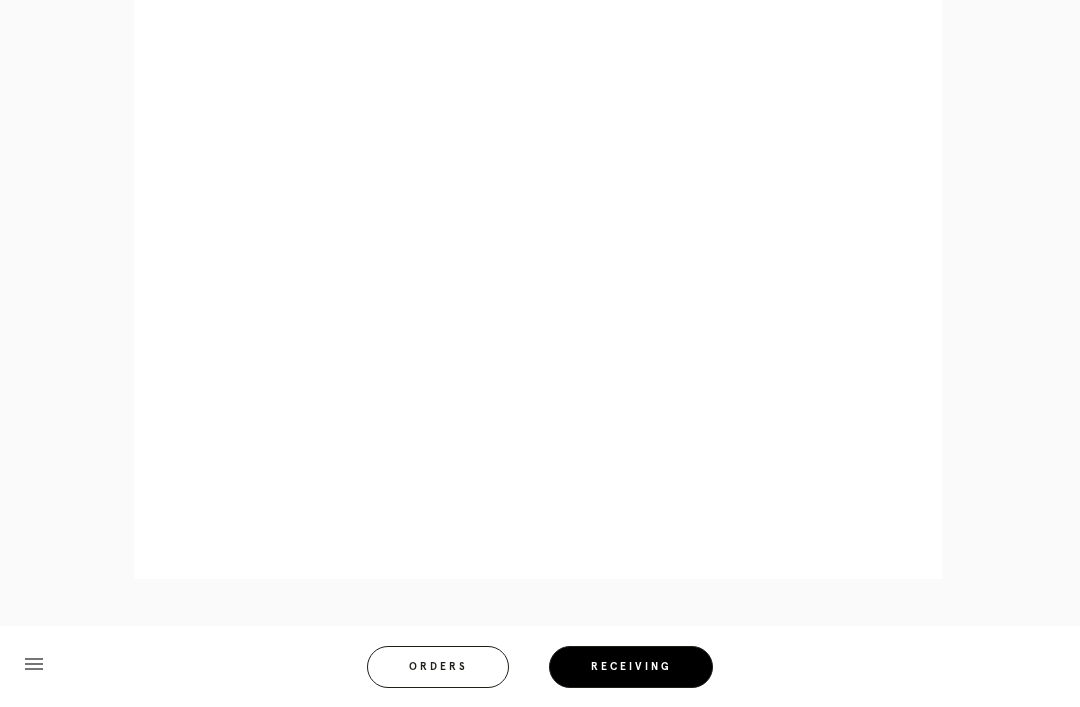 scroll, scrollTop: 892, scrollLeft: 0, axis: vertical 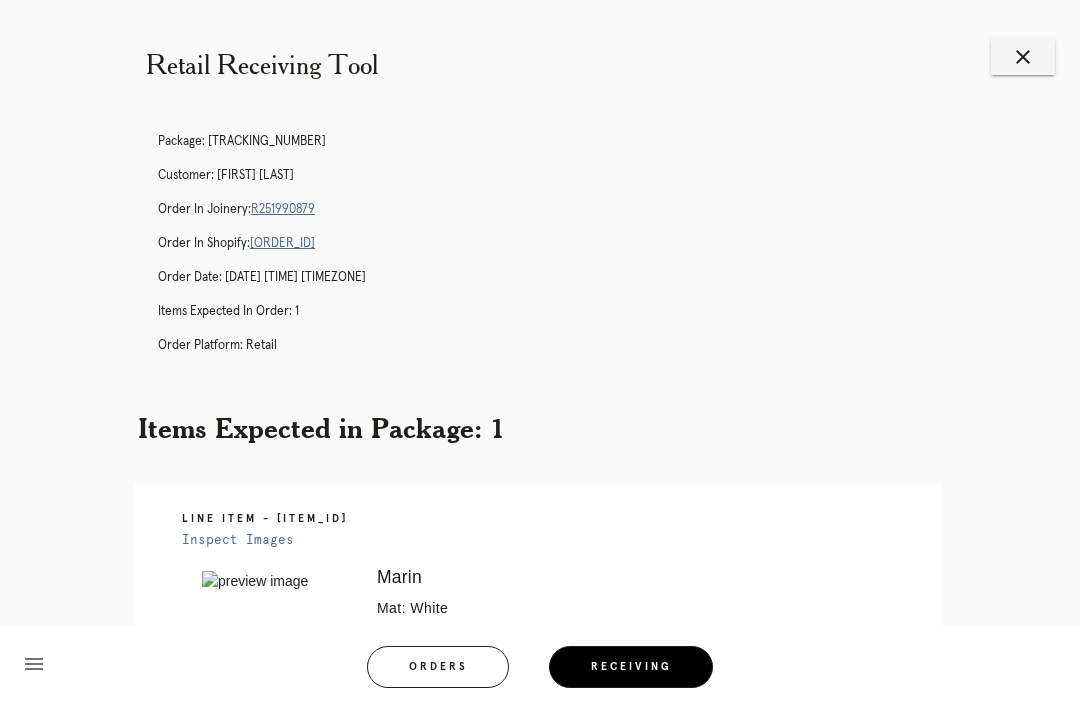 click on "close" at bounding box center (1023, 57) 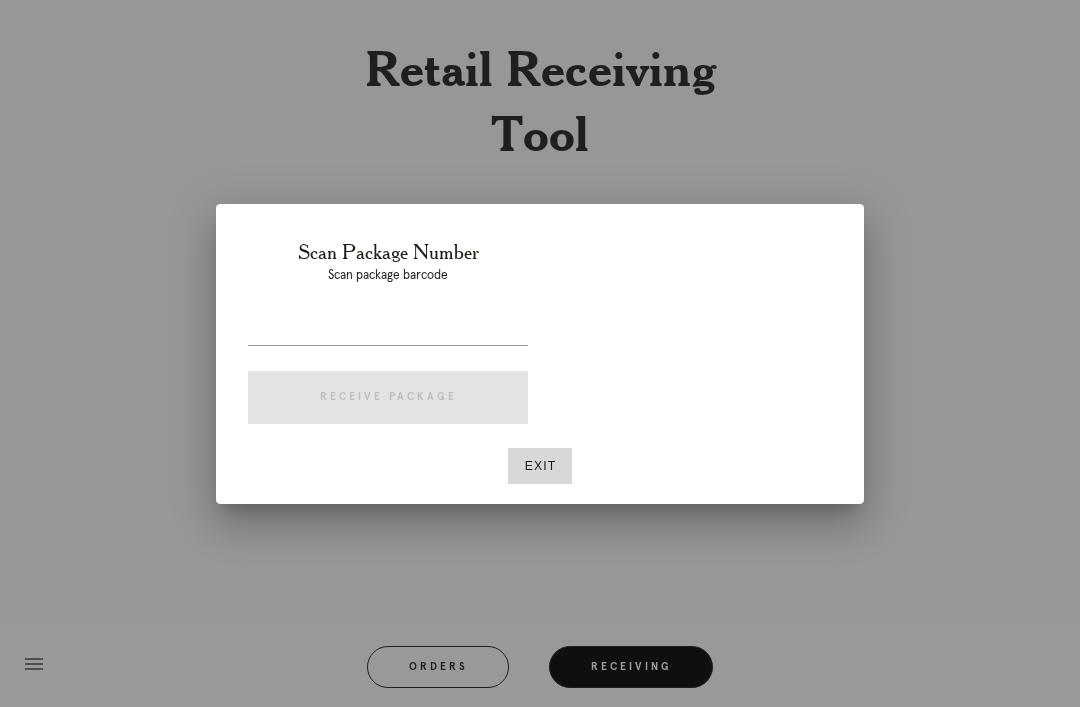 scroll, scrollTop: 0, scrollLeft: 0, axis: both 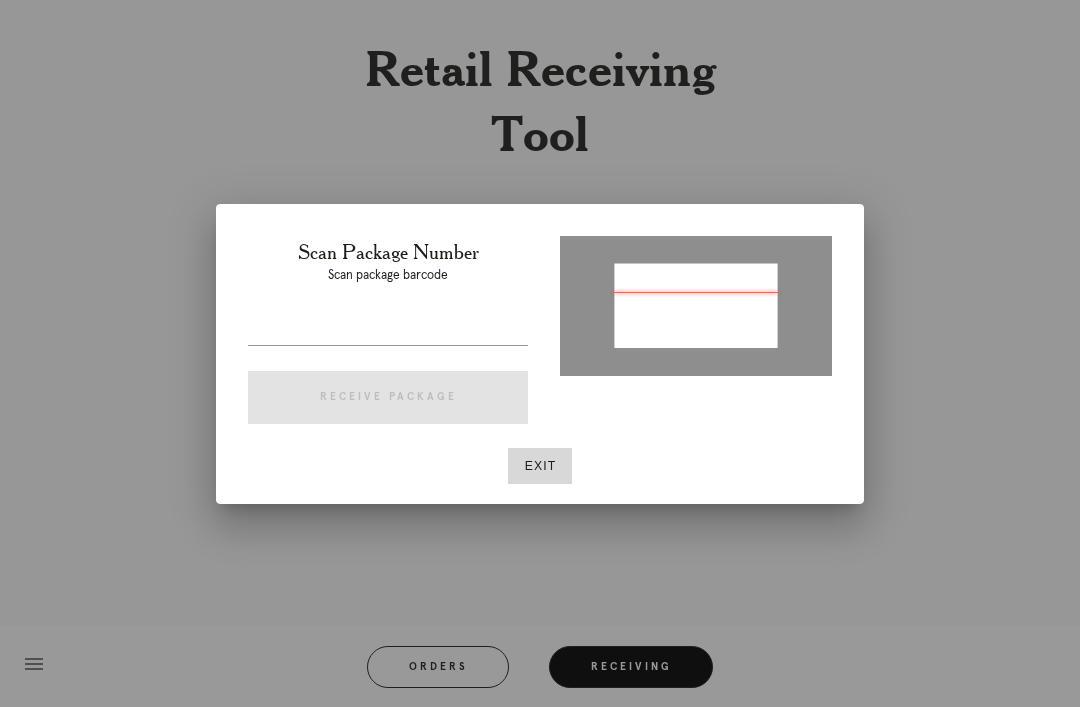 type on "P926778188803113" 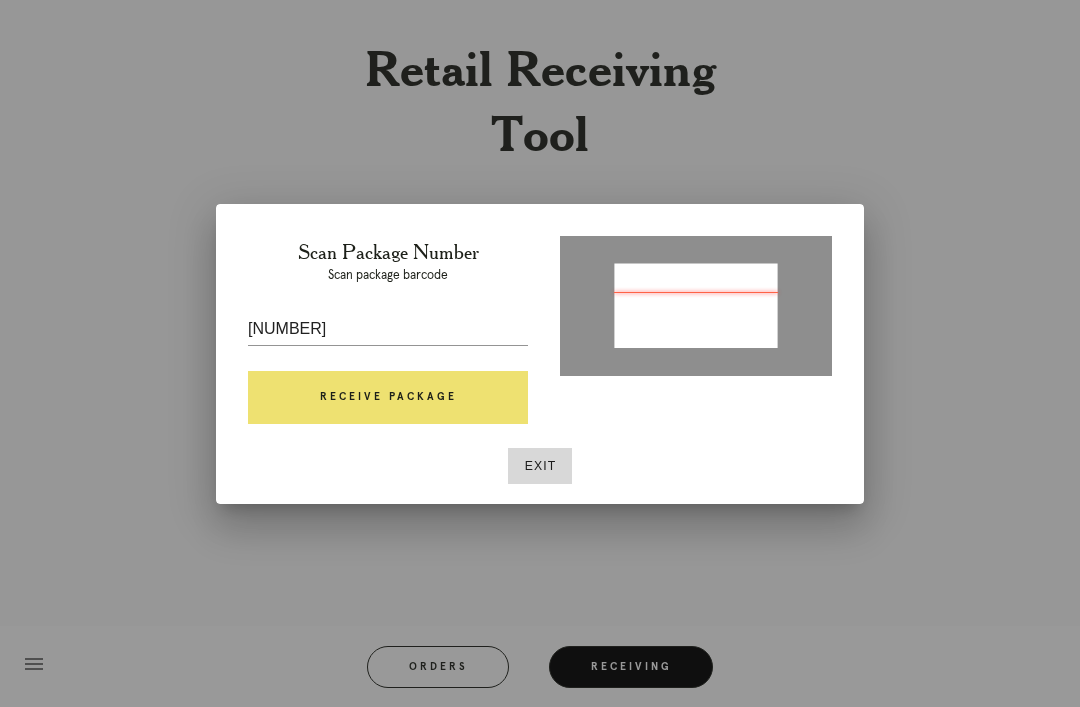 click on "Receive Package" at bounding box center (388, 398) 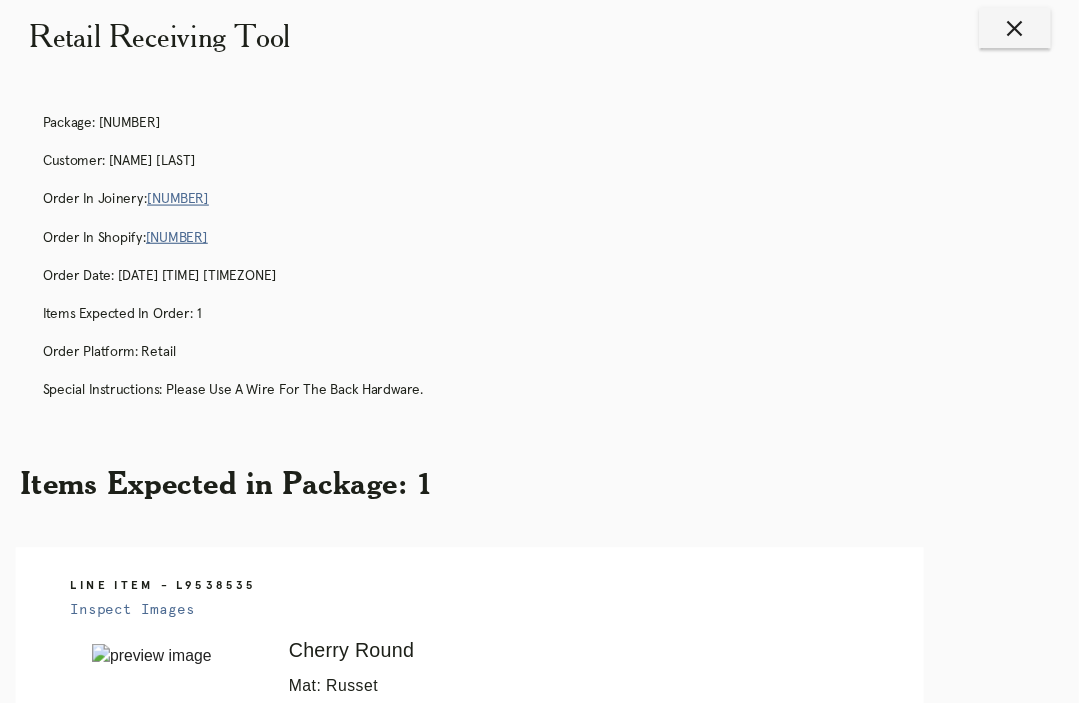 scroll, scrollTop: 0, scrollLeft: 0, axis: both 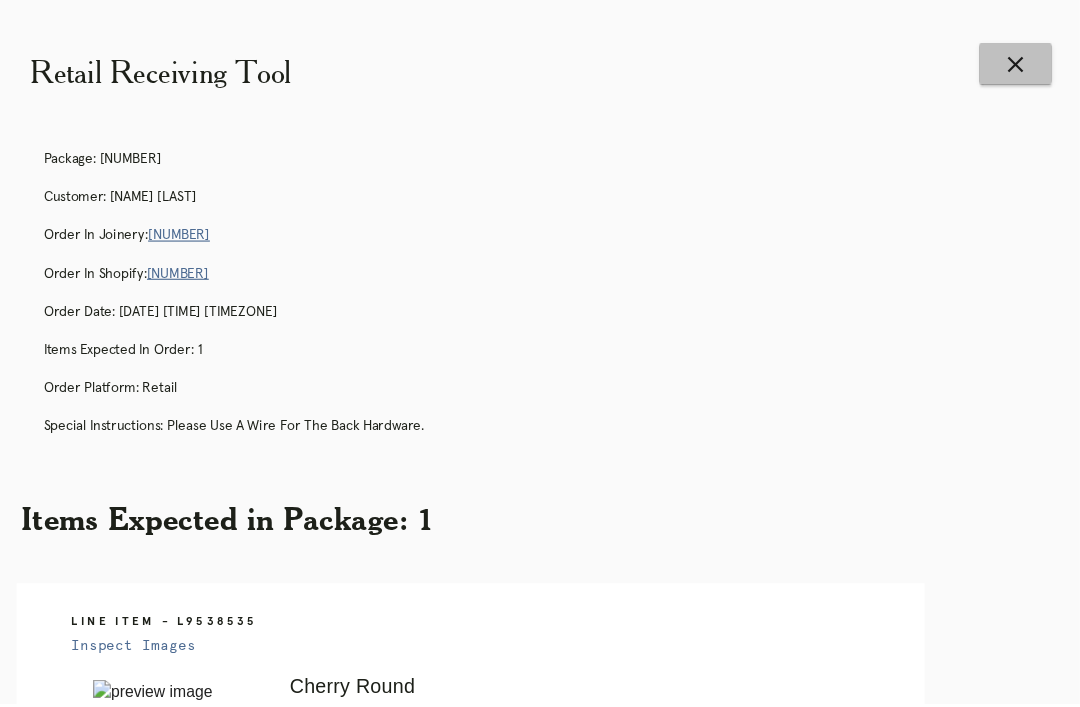 click on "close" at bounding box center (1023, 57) 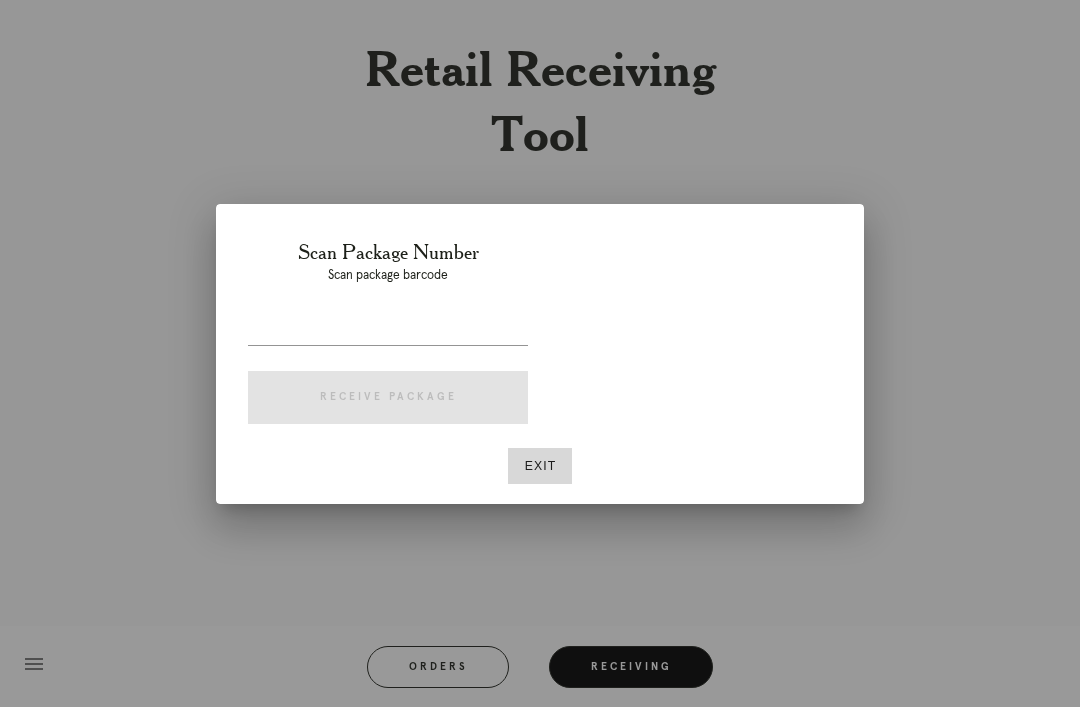 scroll, scrollTop: 0, scrollLeft: 119, axis: horizontal 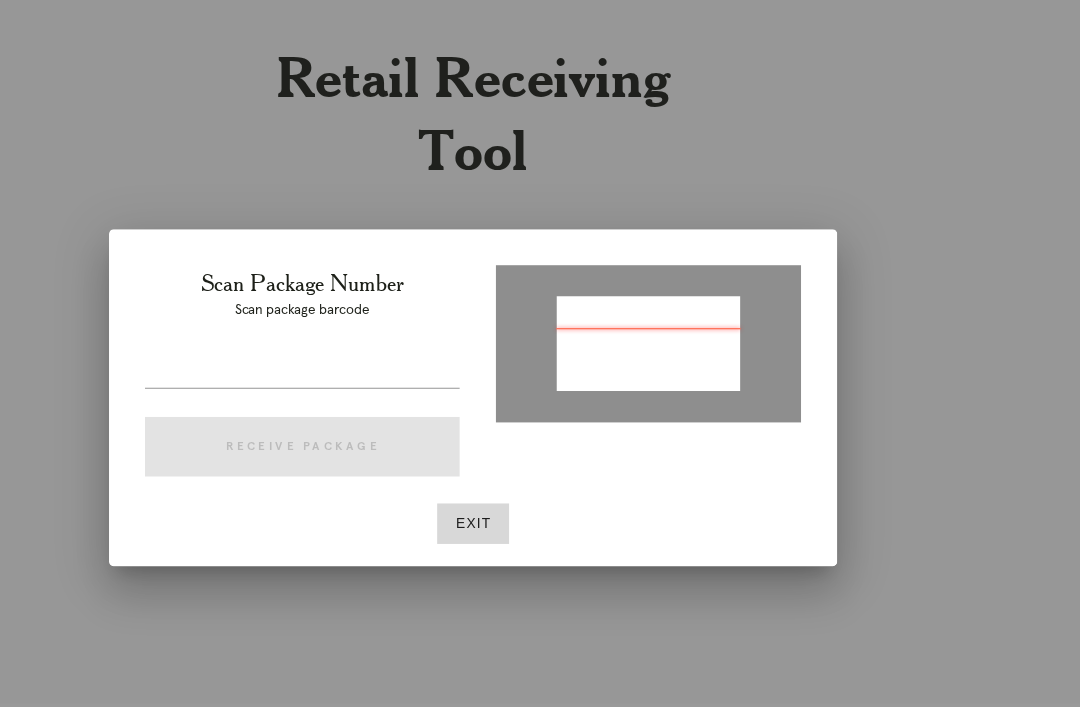 type on "[NUMBER]" 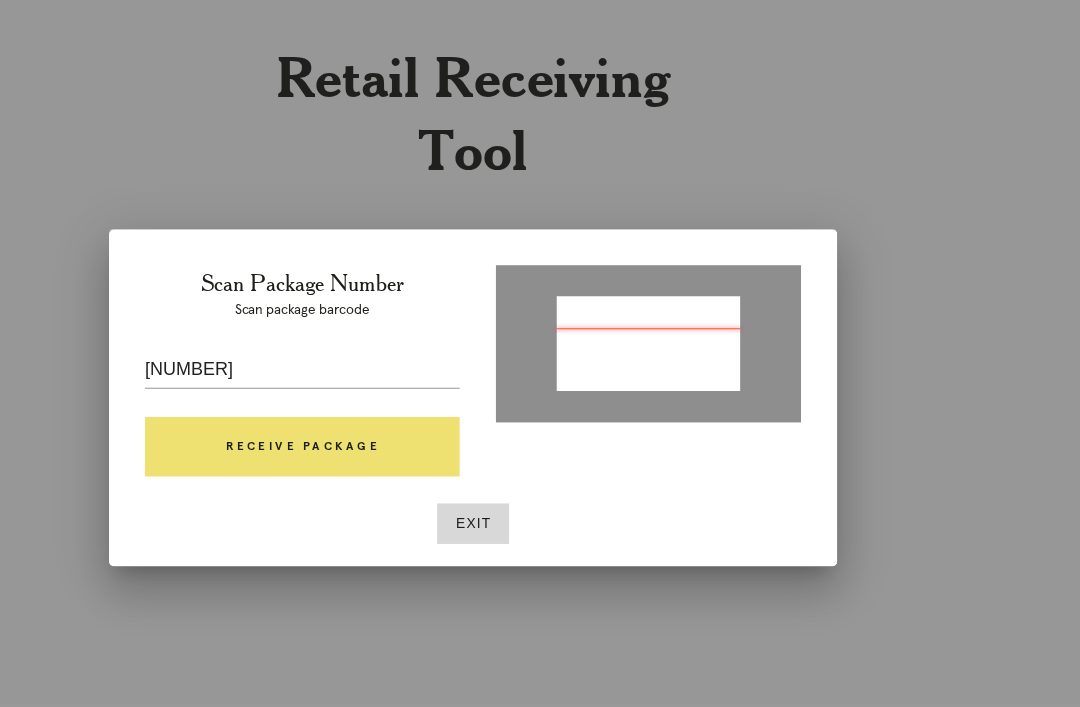 click on "Receive Package" at bounding box center (388, 398) 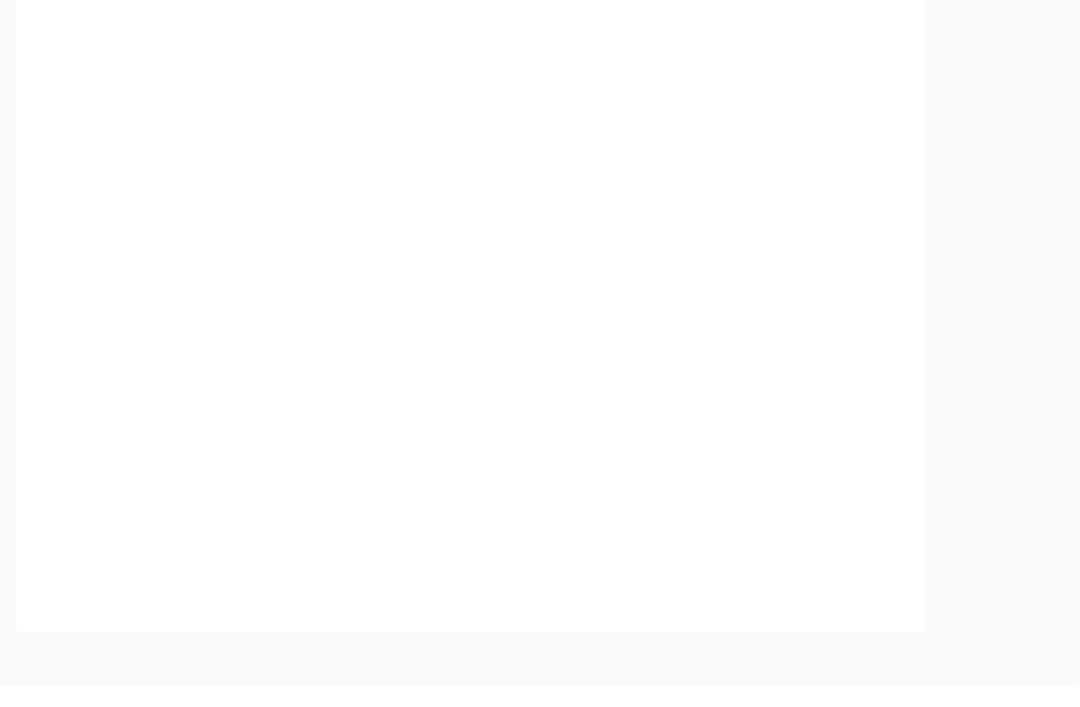 scroll, scrollTop: 1010, scrollLeft: 0, axis: vertical 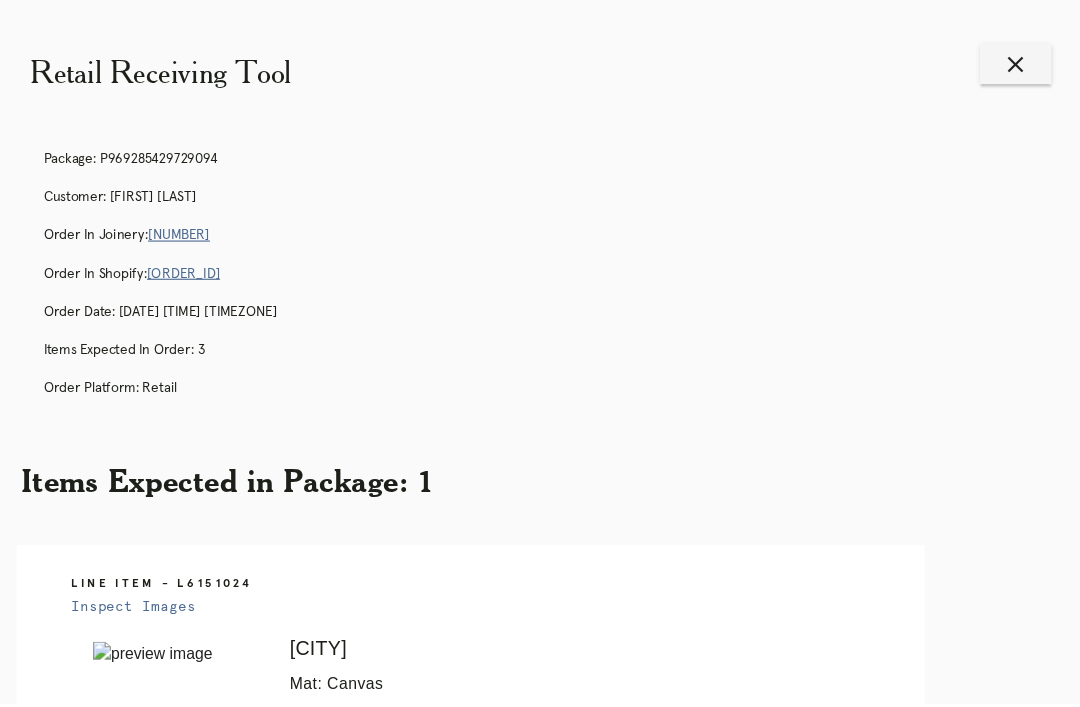click on "close" at bounding box center (1023, 57) 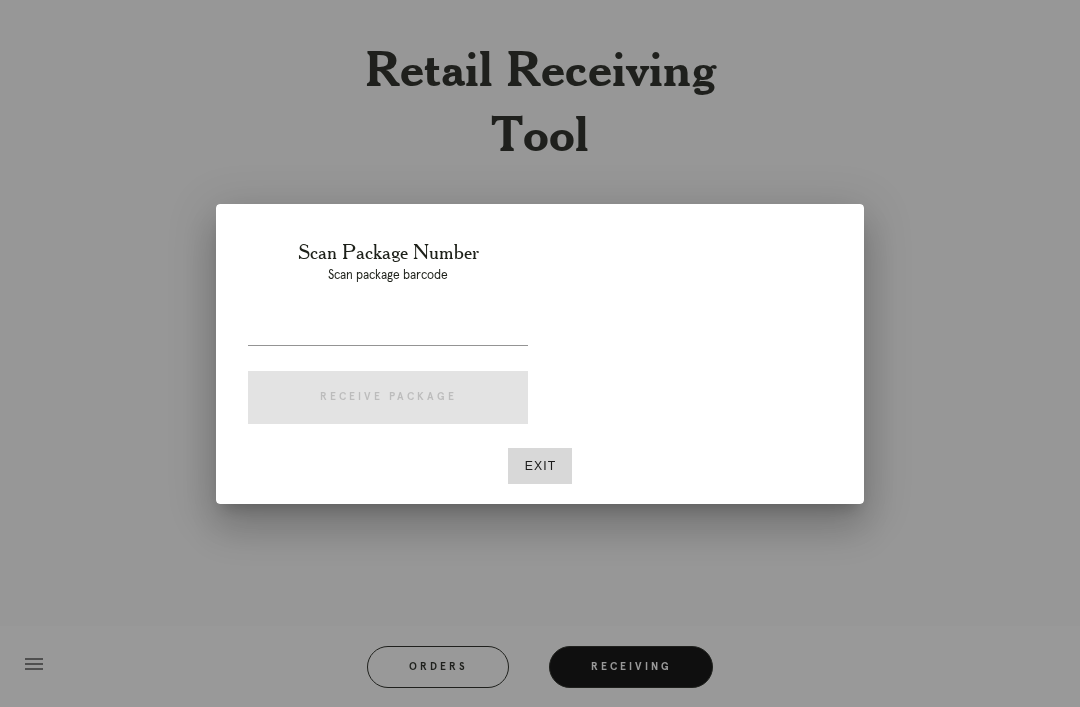 scroll, scrollTop: 0, scrollLeft: 119, axis: horizontal 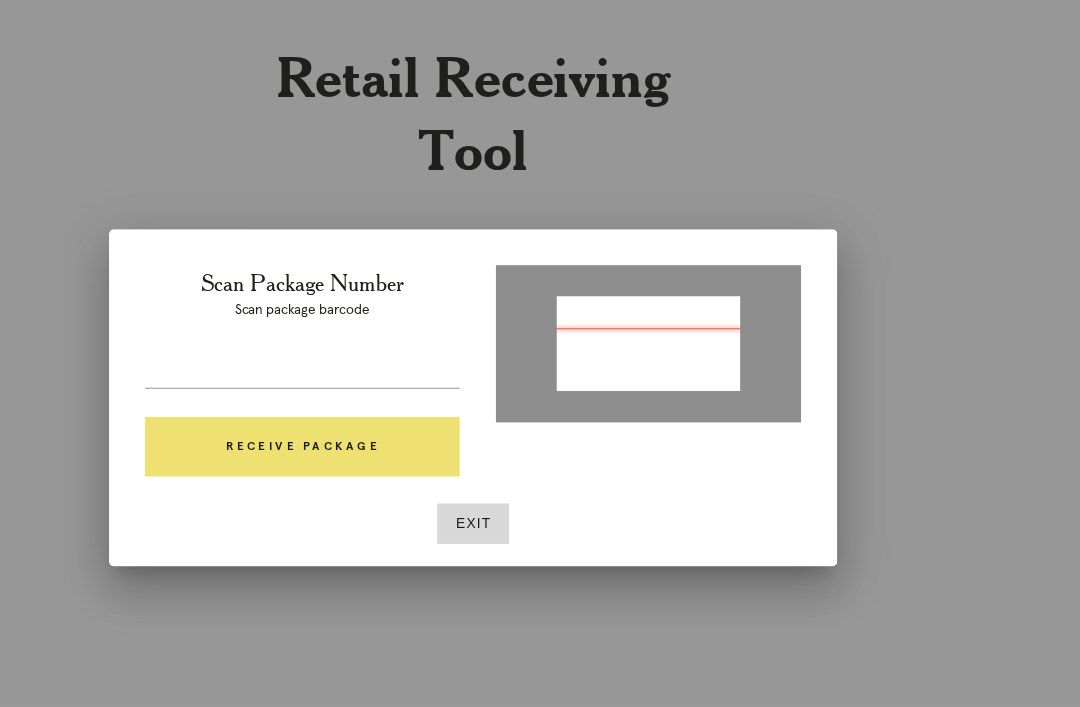 type on "P171534122583524" 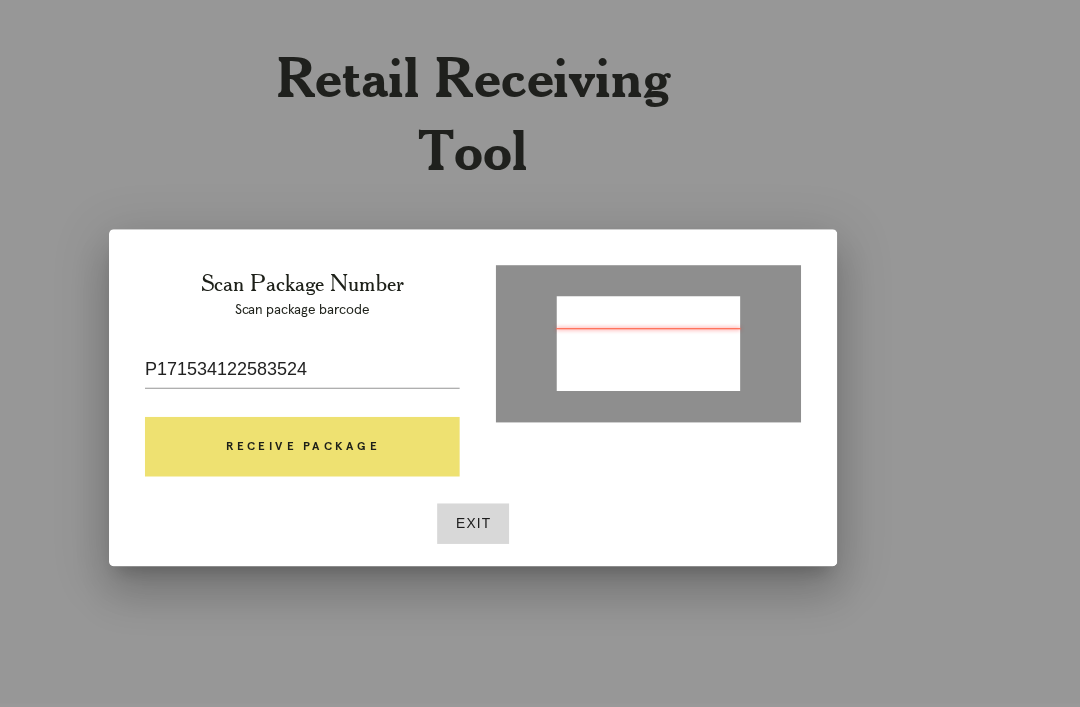 click on "Receive Package" at bounding box center (388, 398) 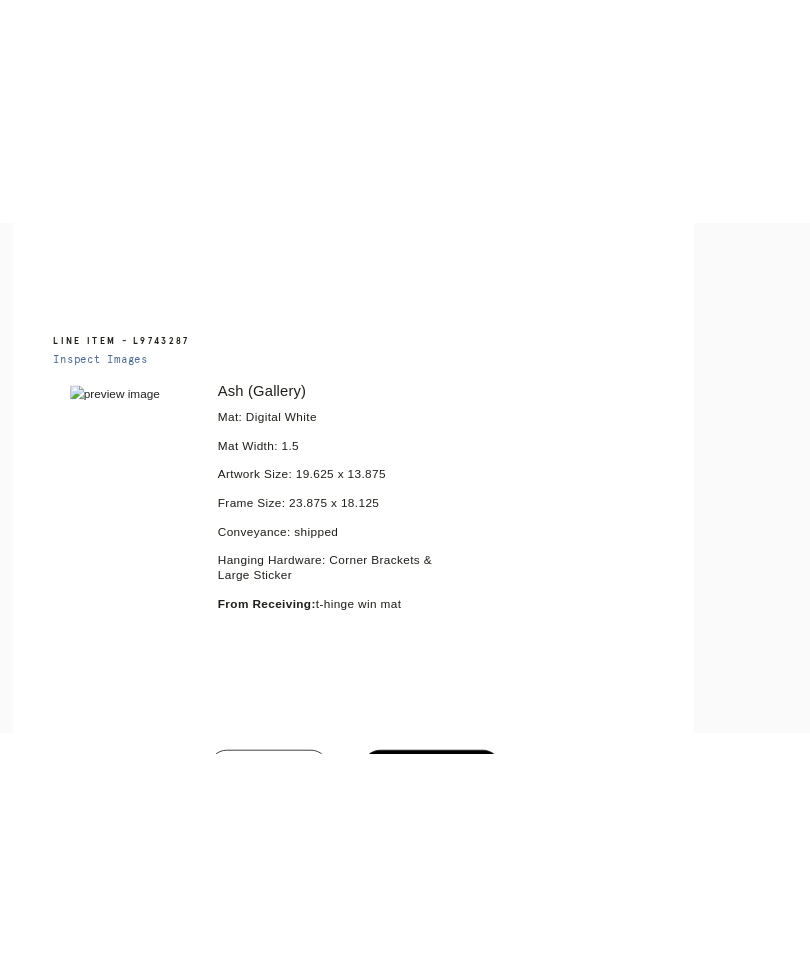 scroll, scrollTop: 768, scrollLeft: 6, axis: both 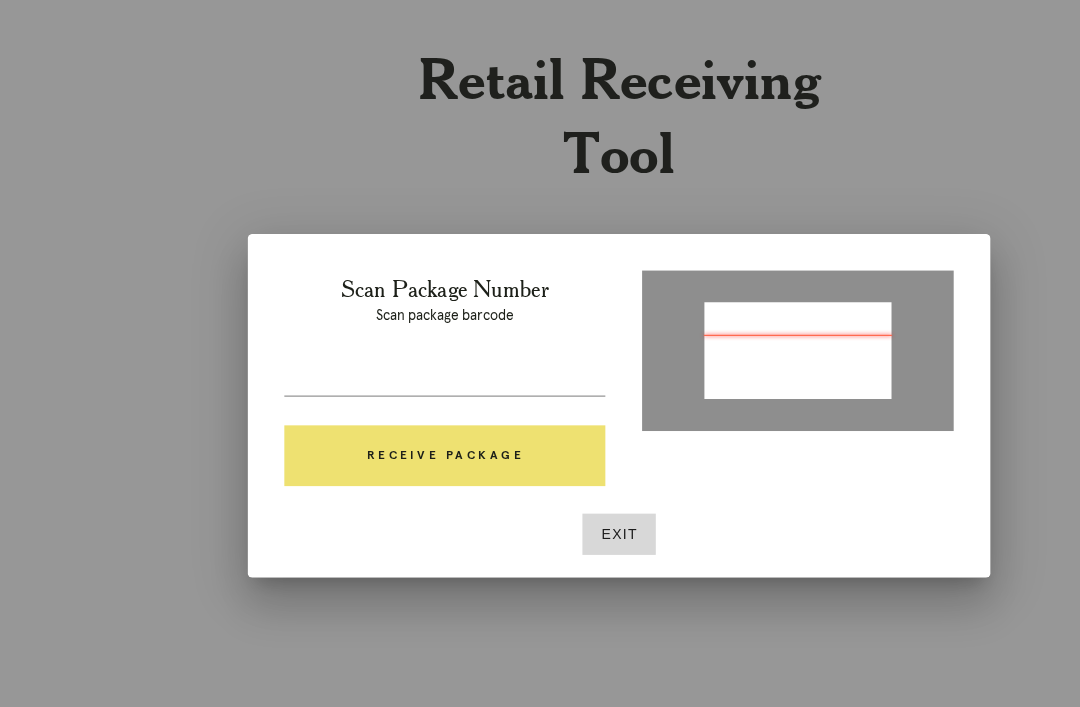 type on "P171534122583524" 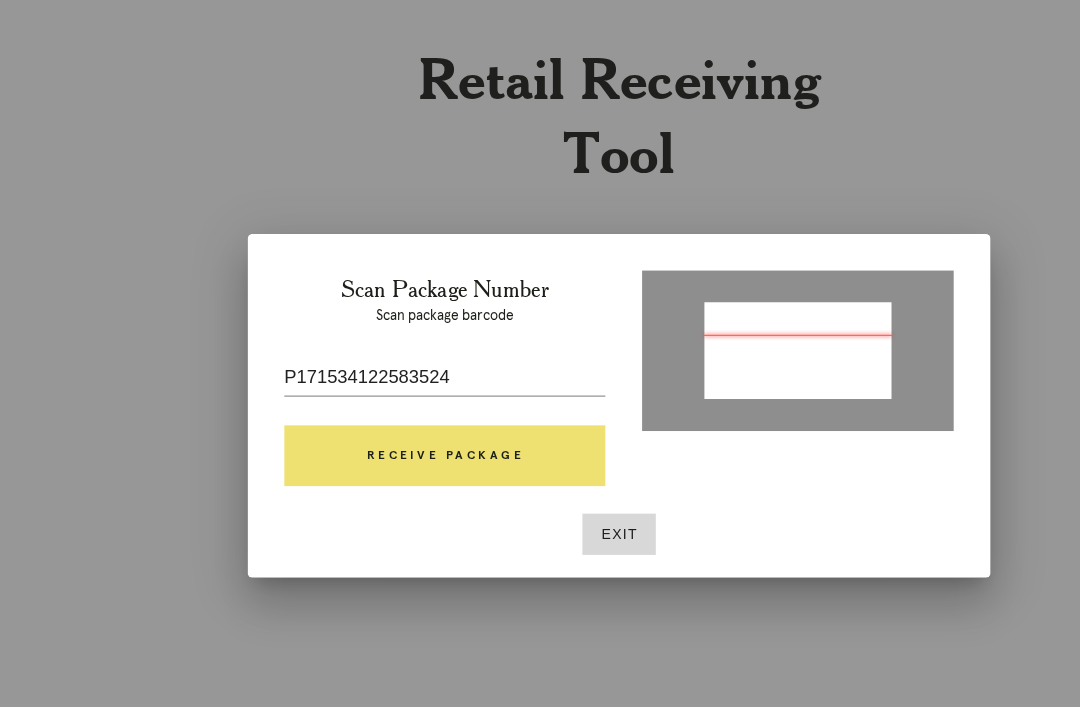 click on "Receive Package" at bounding box center (388, 398) 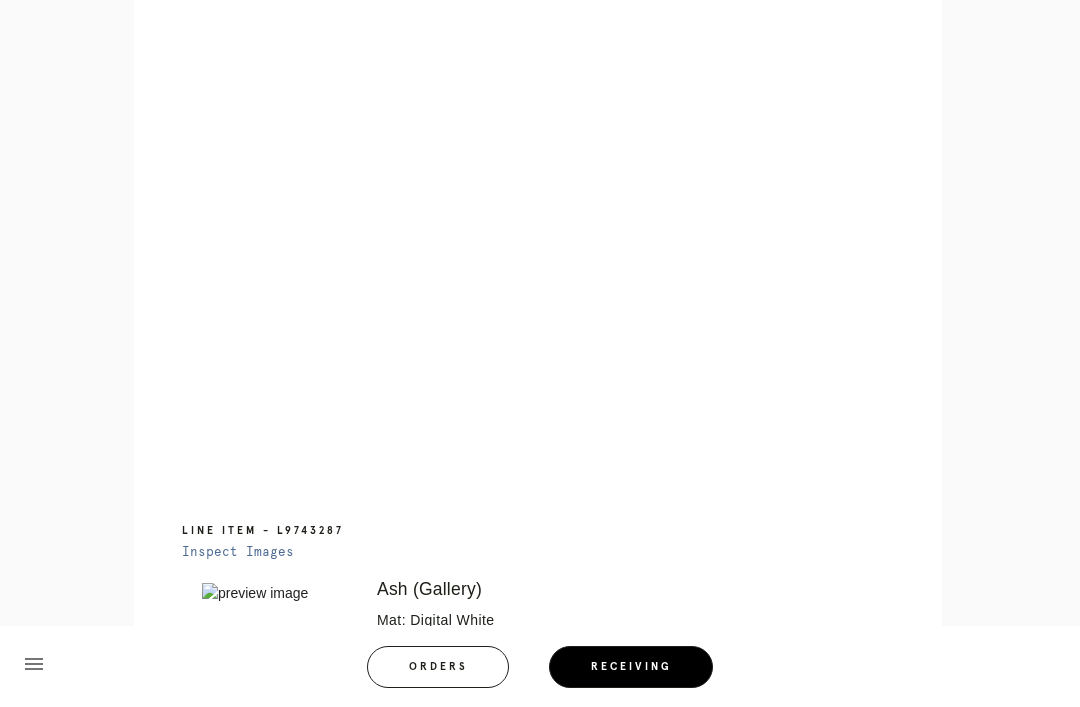 scroll, scrollTop: 1021, scrollLeft: 0, axis: vertical 